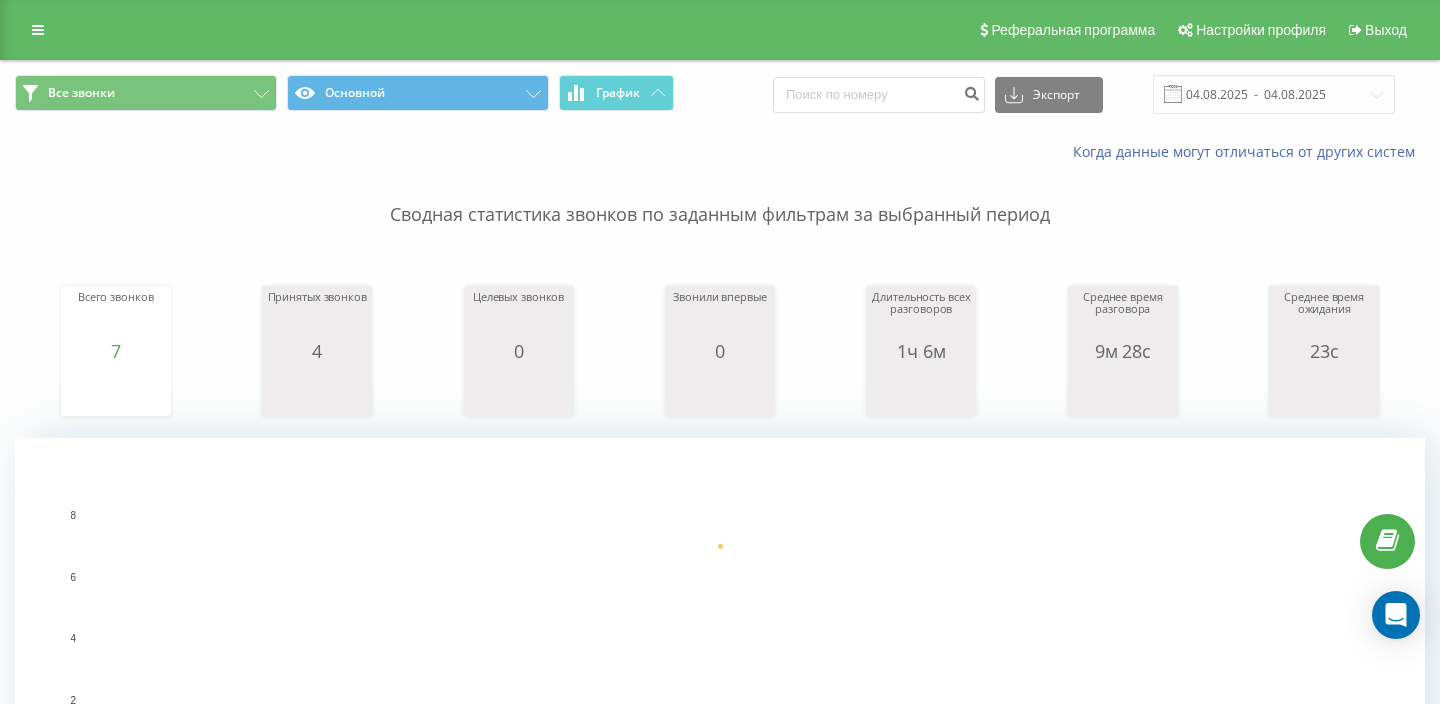 scroll, scrollTop: 0, scrollLeft: 0, axis: both 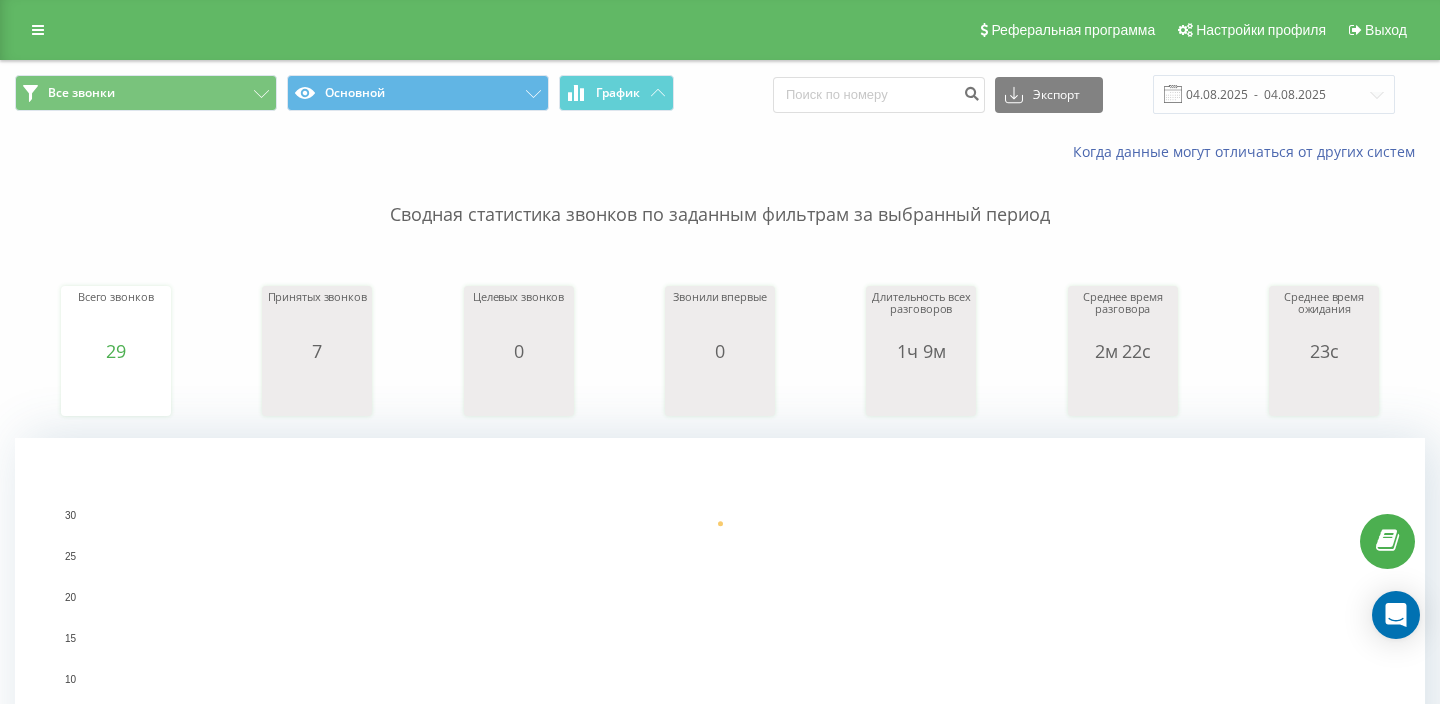 click on "Сводная статистика звонков по заданным фильтрам за выбранный период" at bounding box center (720, 195) 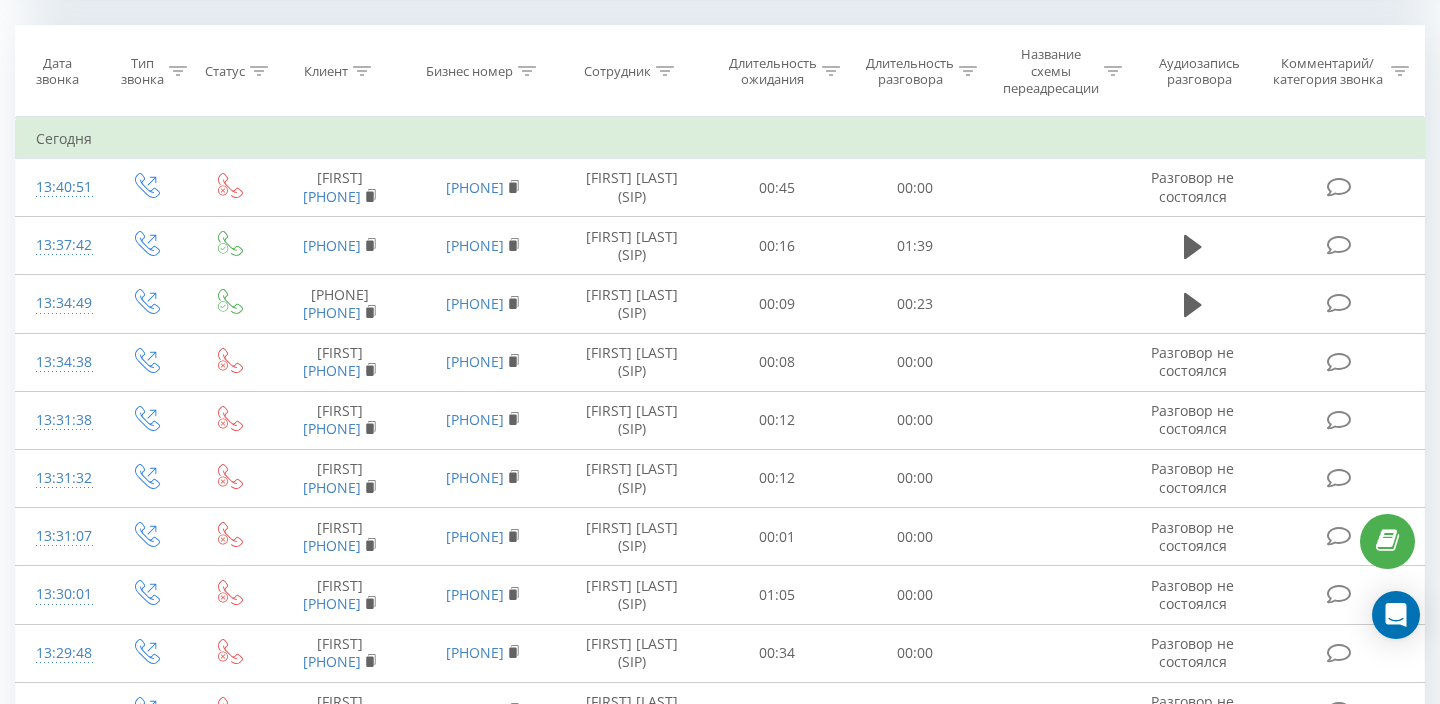 scroll, scrollTop: 843, scrollLeft: 0, axis: vertical 